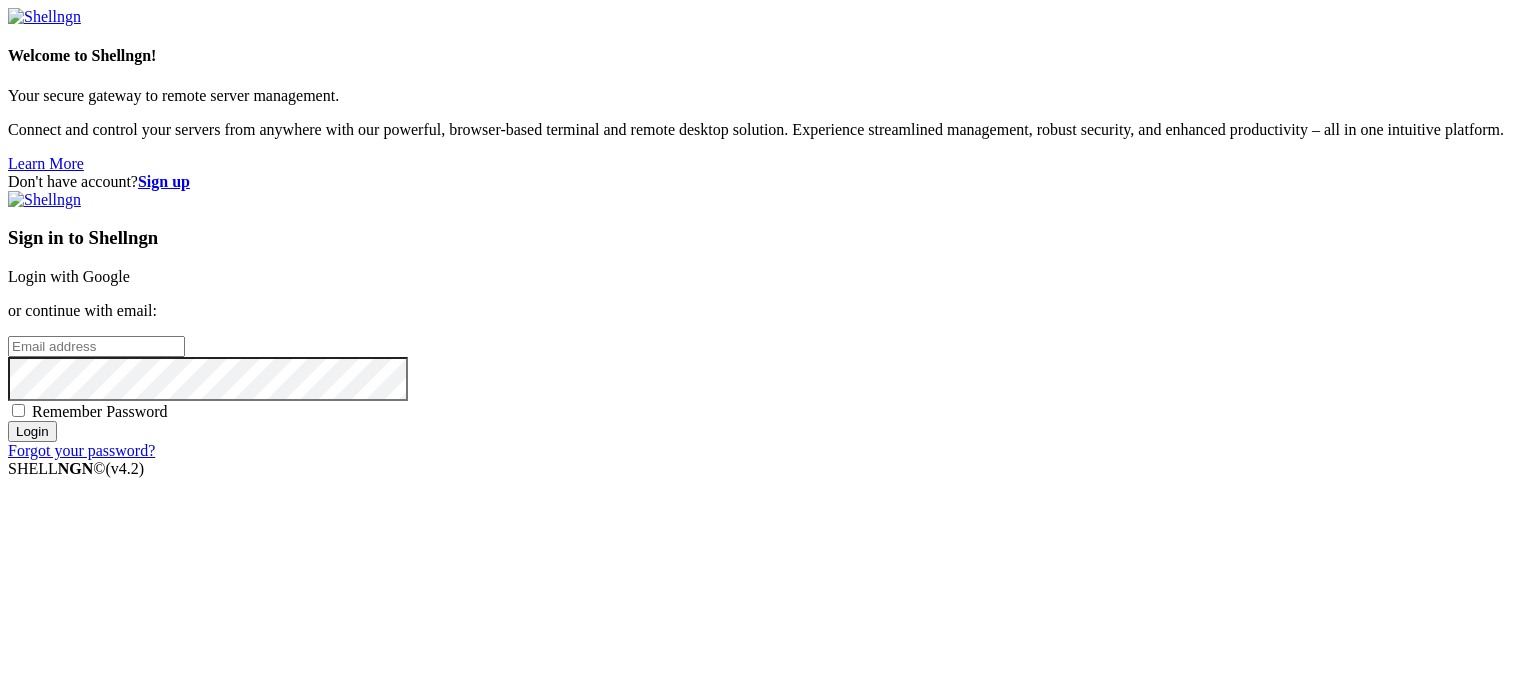 scroll, scrollTop: 0, scrollLeft: 0, axis: both 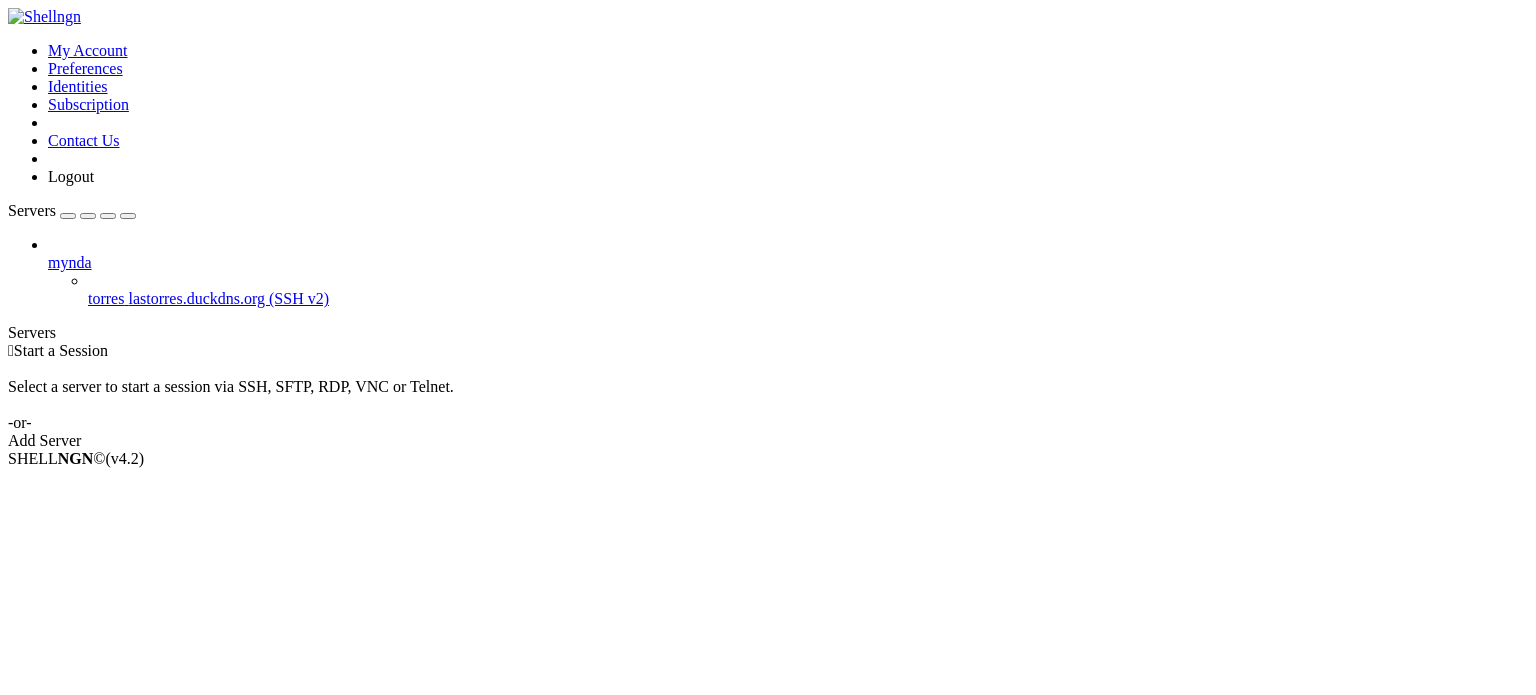 click on "torres
lastorres.duckdns.org (SSH v2)" at bounding box center (808, 299) 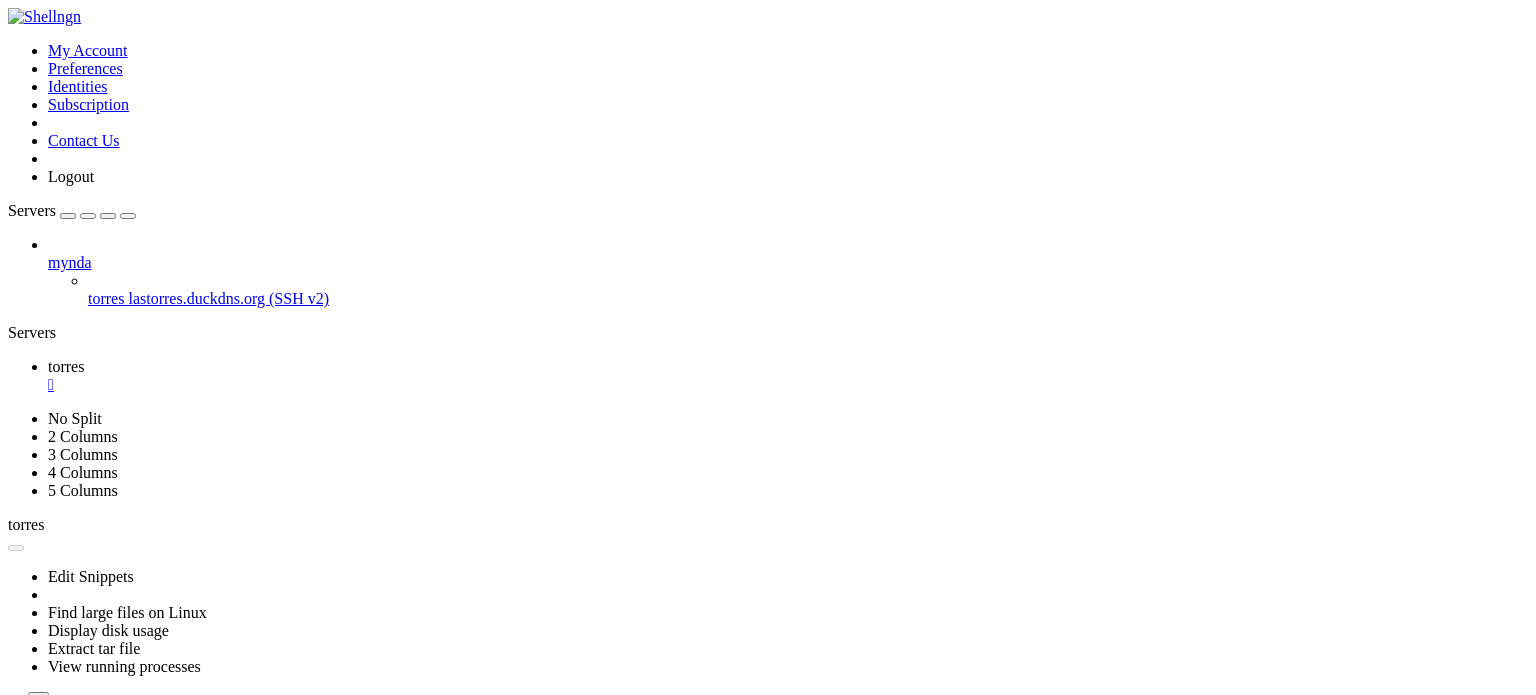 scroll, scrollTop: 0, scrollLeft: 0, axis: both 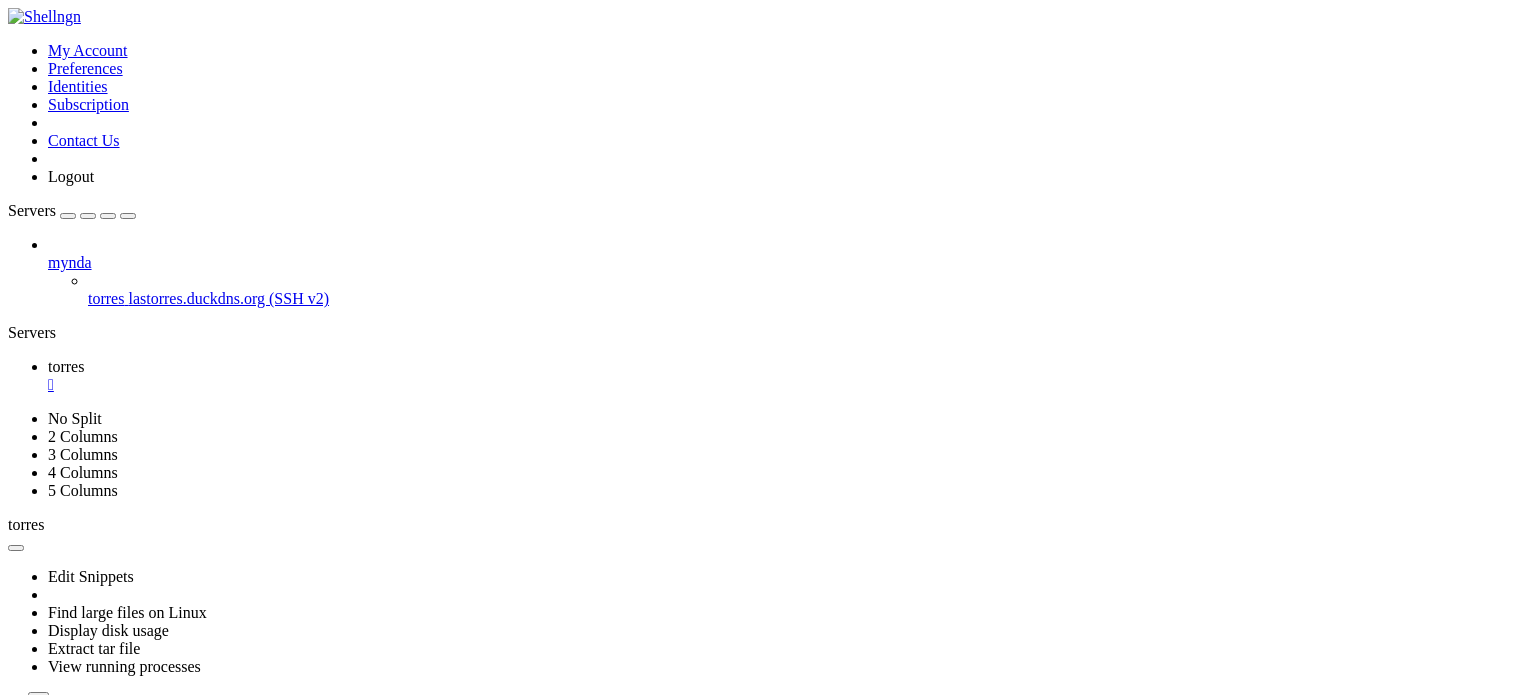 click 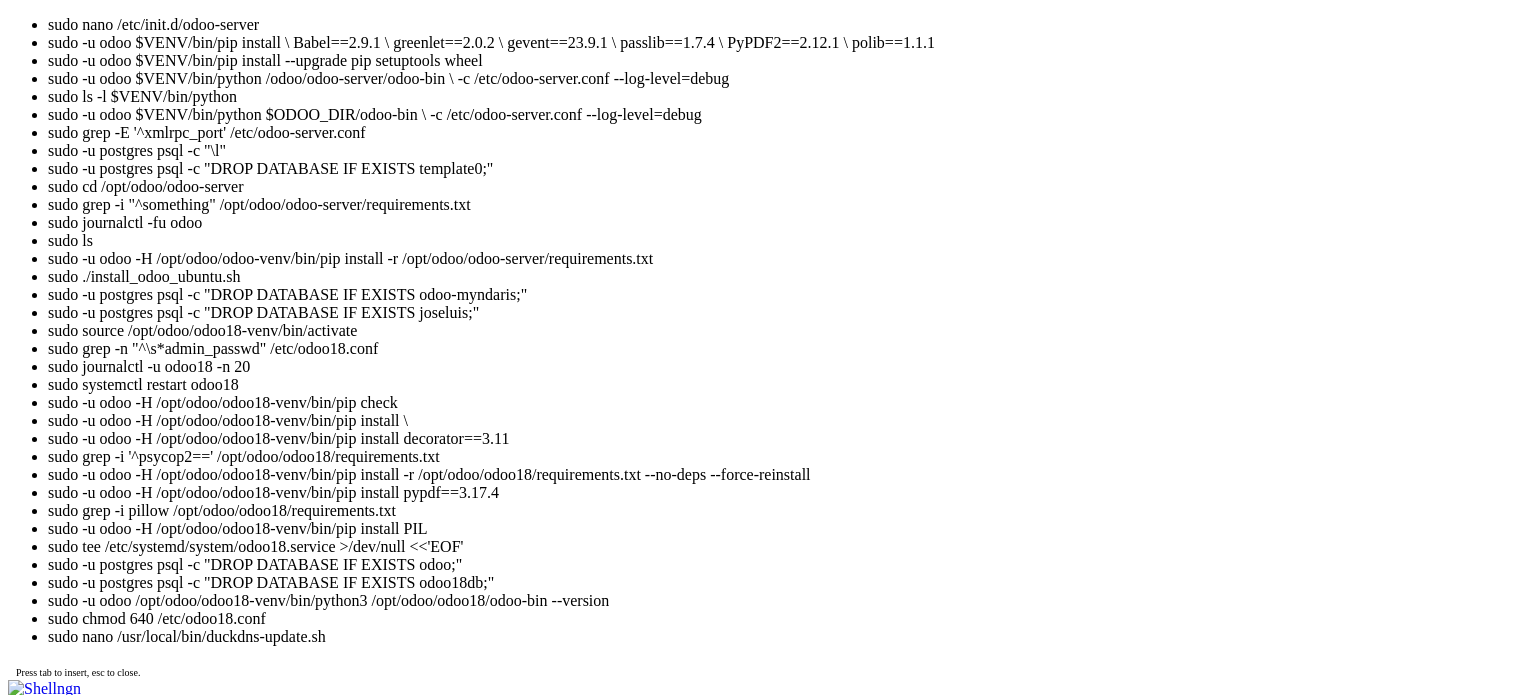 scroll, scrollTop: 1716, scrollLeft: 0, axis: vertical 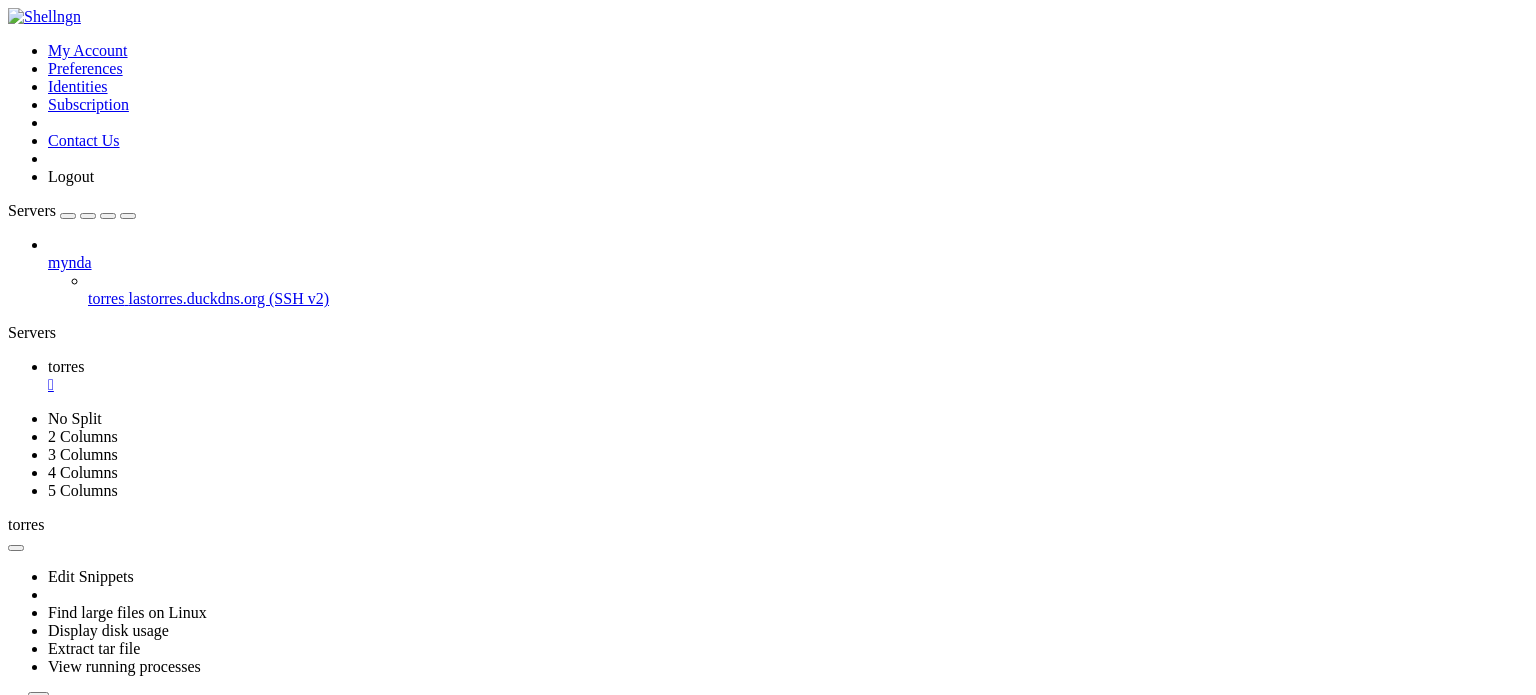 drag, startPoint x: 198, startPoint y: 1280, endPoint x: 165, endPoint y: 1263, distance: 37.12142 